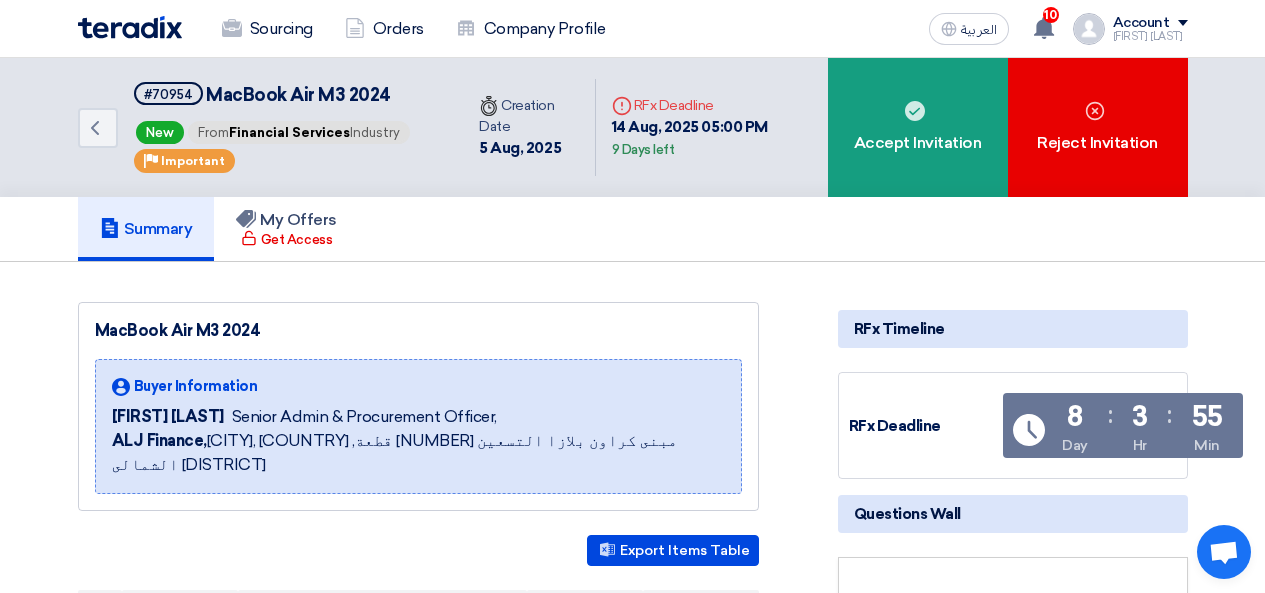 scroll, scrollTop: 284, scrollLeft: 0, axis: vertical 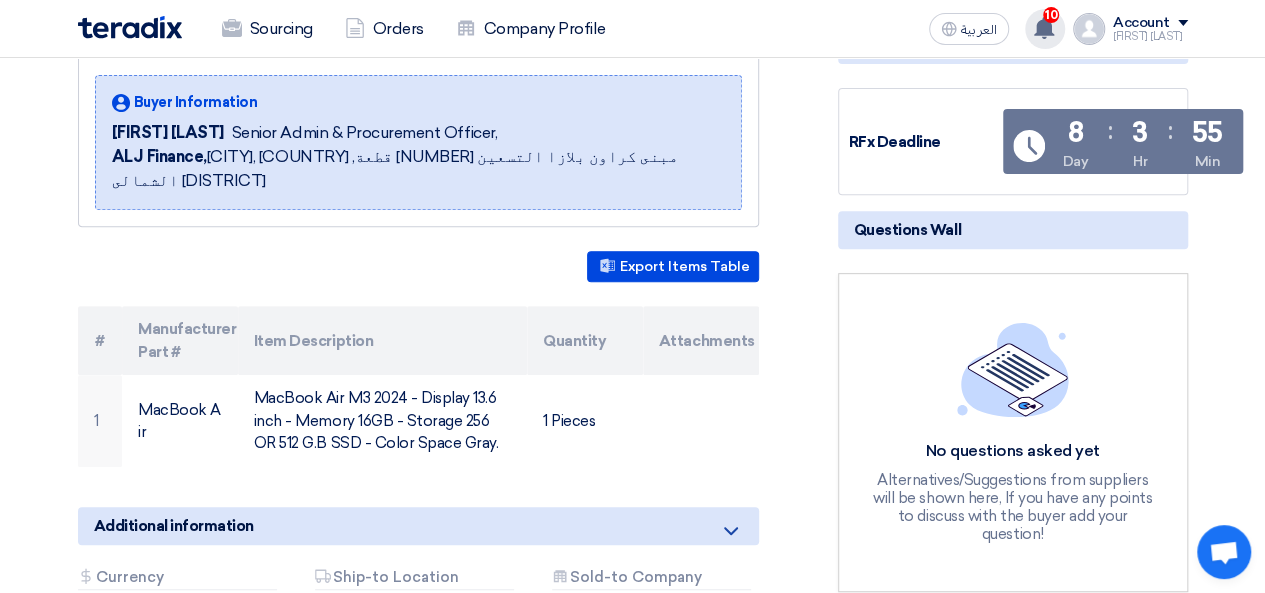 click 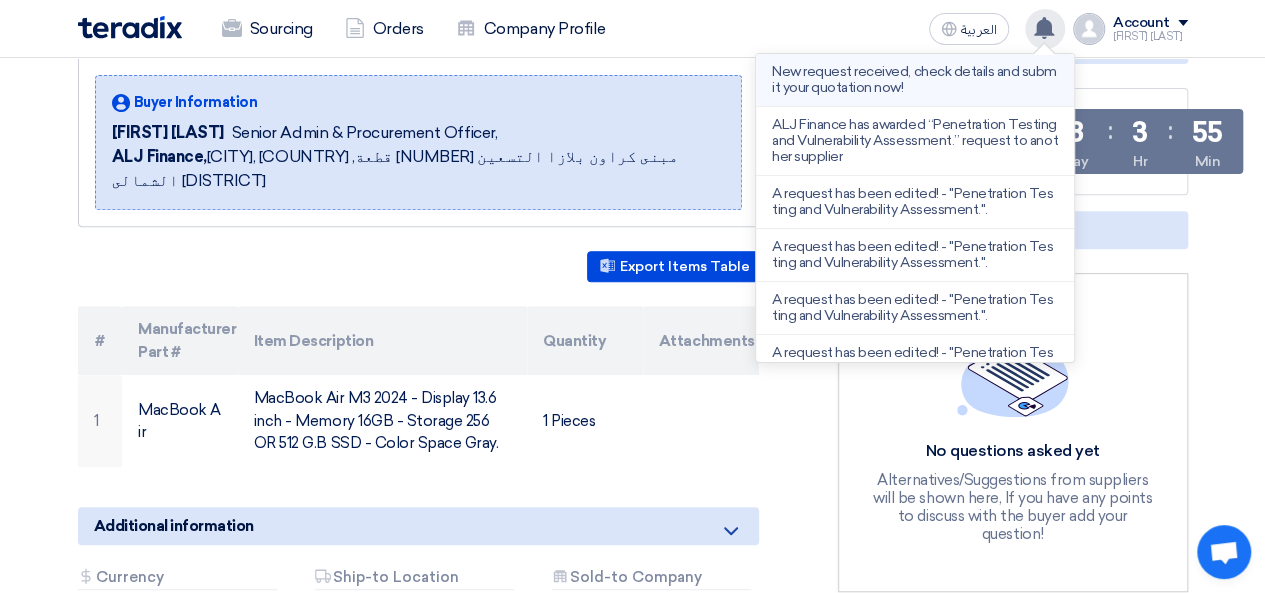 click on "New request received, check details and submit your quotation now!" 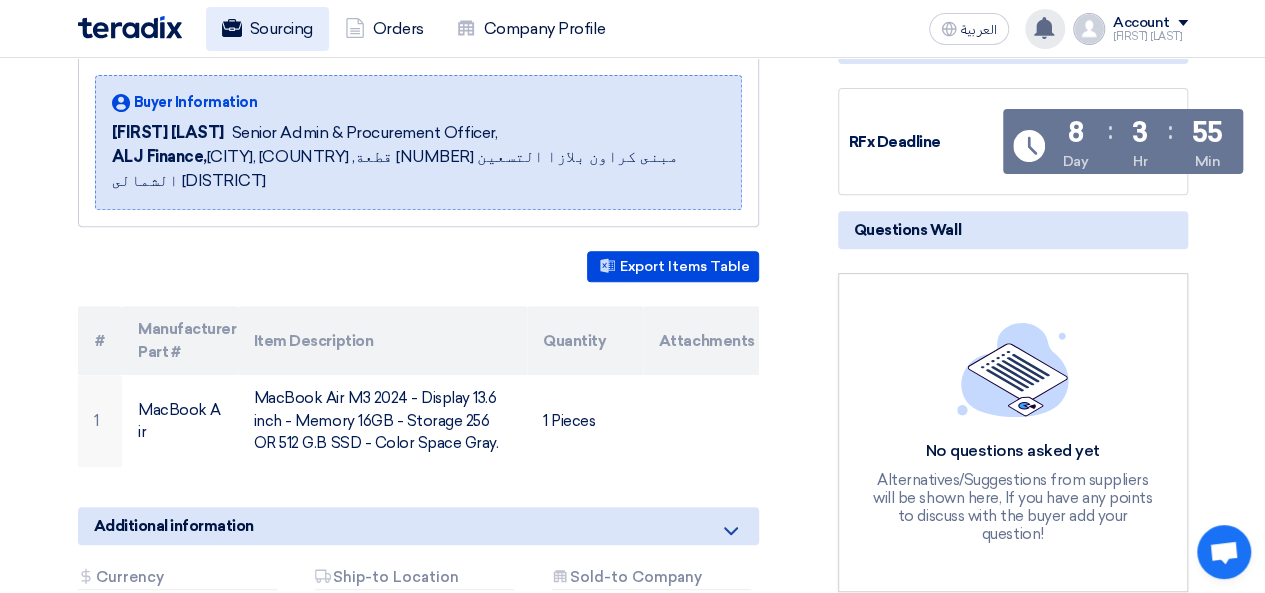click on "Sourcing" 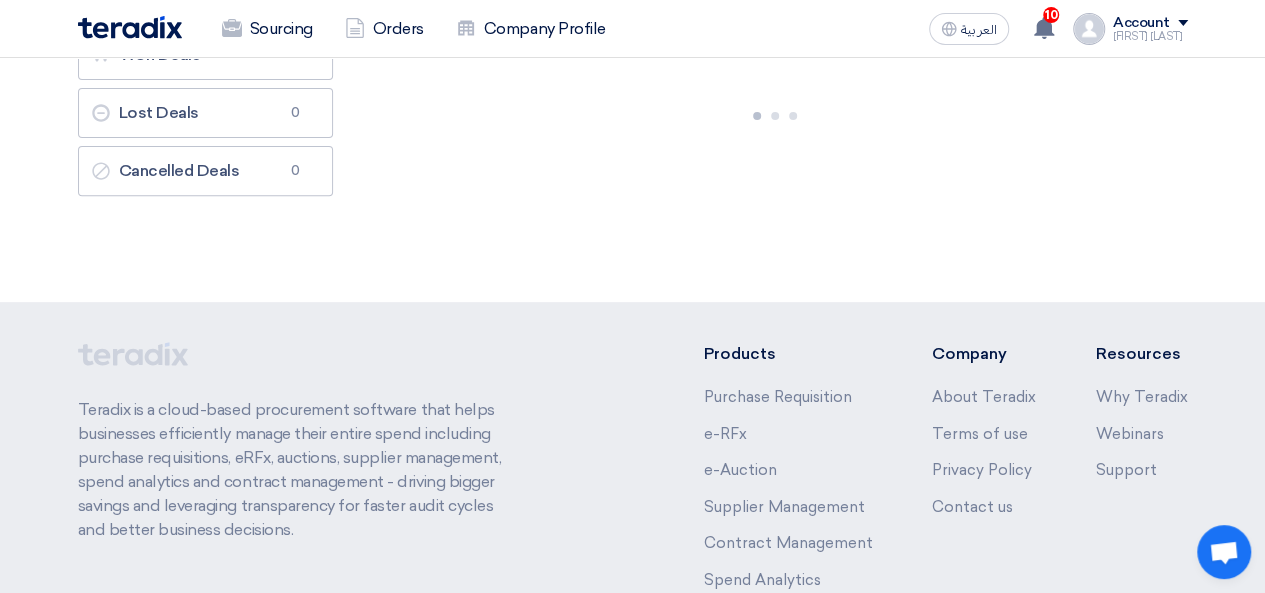 scroll, scrollTop: 0, scrollLeft: 0, axis: both 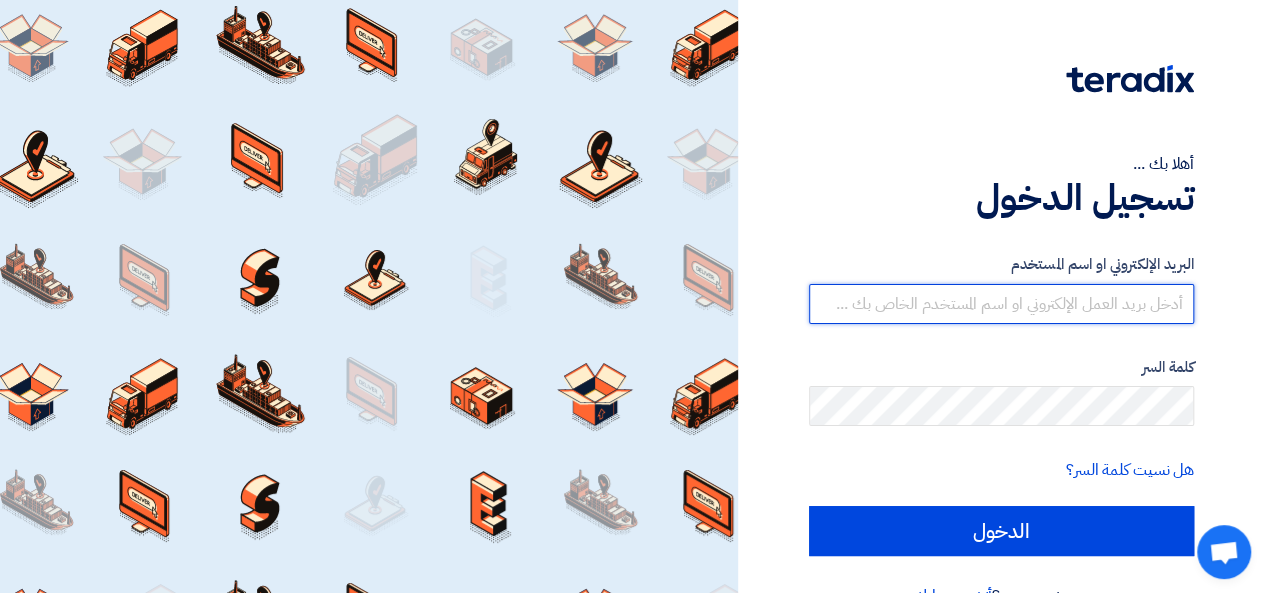 type on "[EMAIL]" 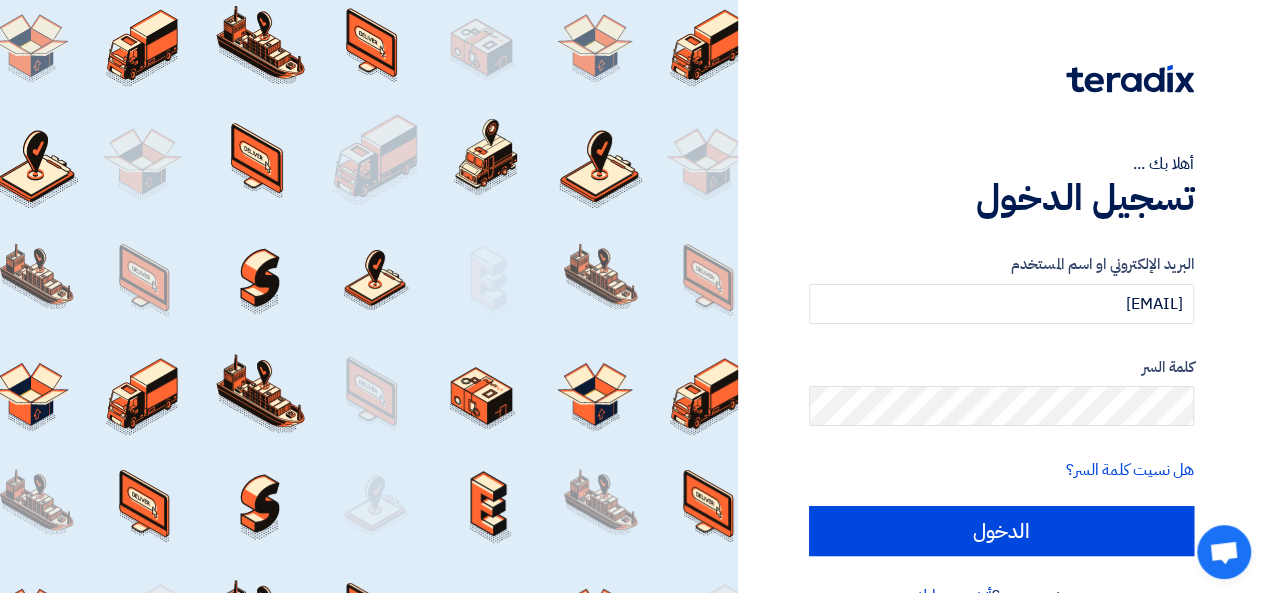 scroll, scrollTop: 46, scrollLeft: 0, axis: vertical 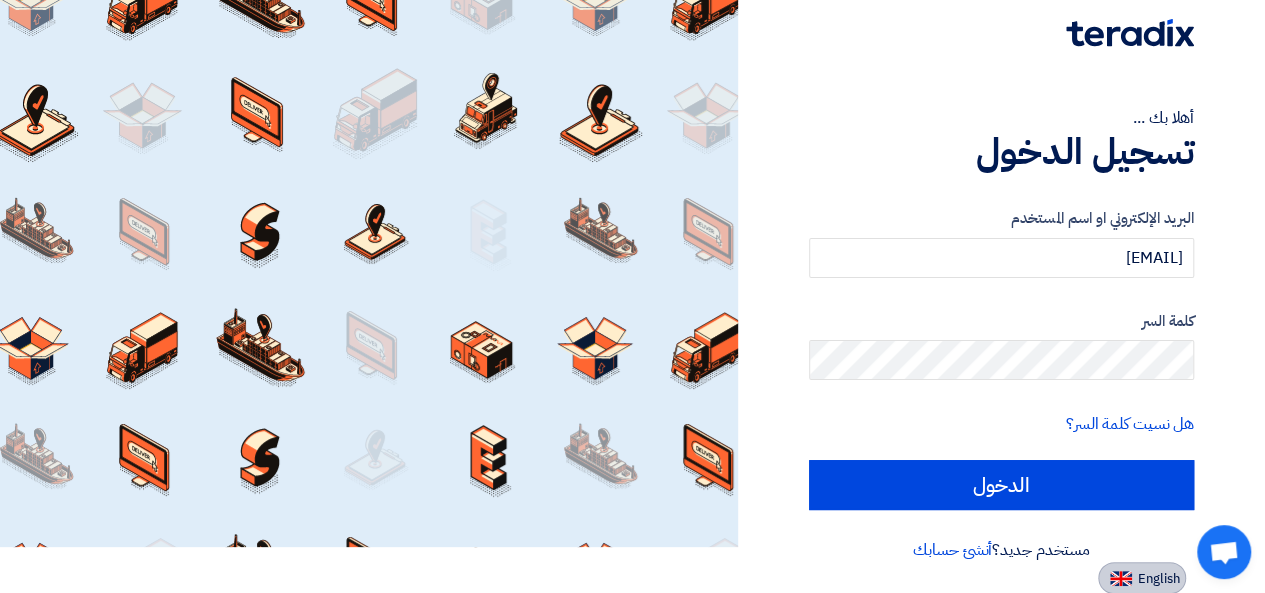 click on "English" 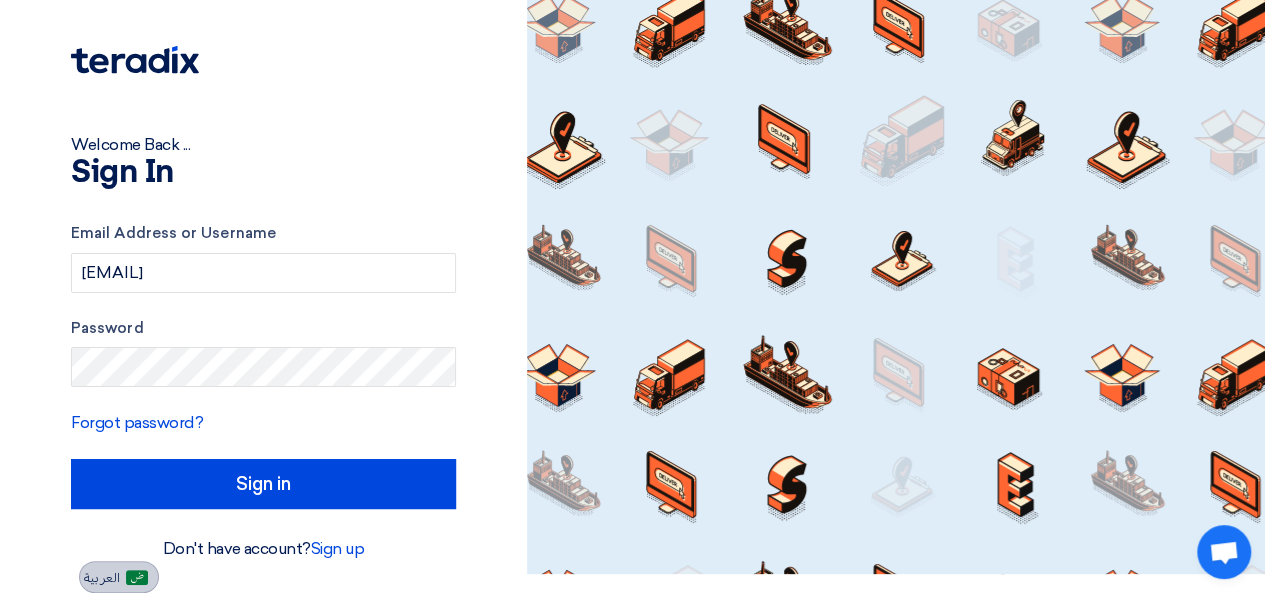 scroll, scrollTop: 18, scrollLeft: 0, axis: vertical 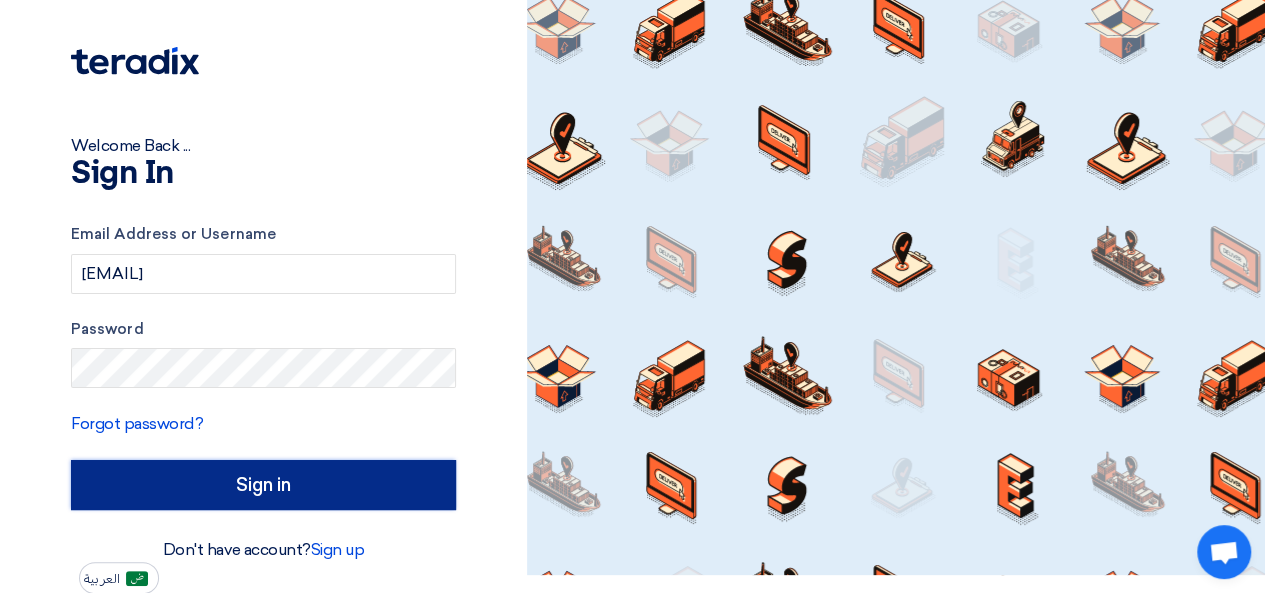 click on "Sign in" 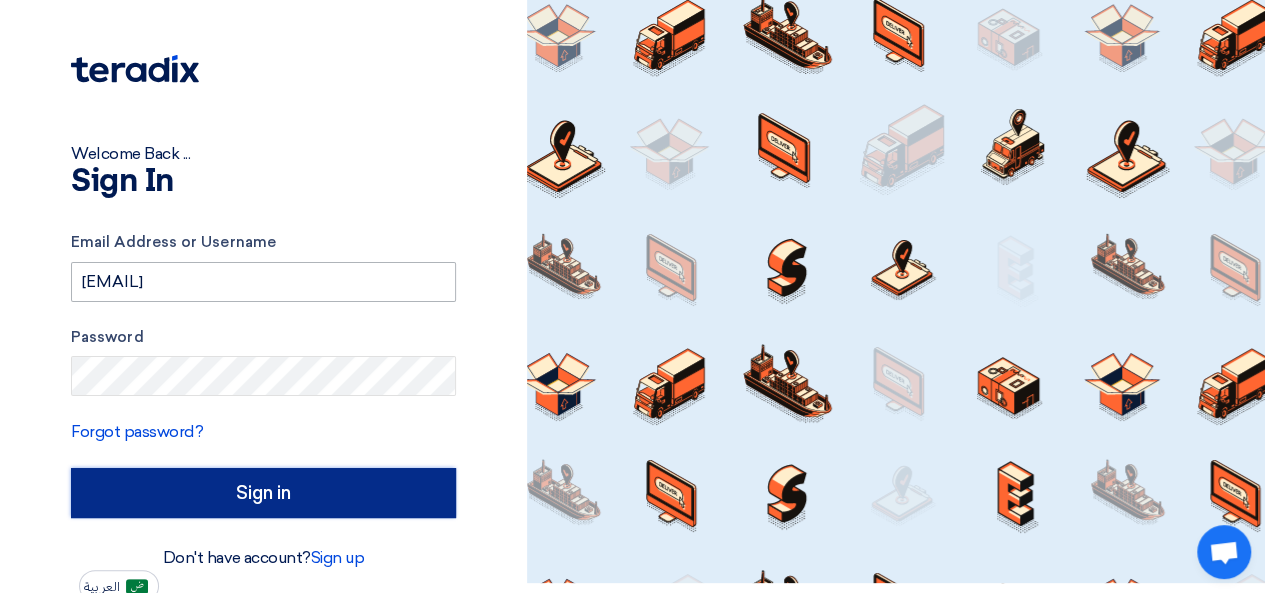 scroll, scrollTop: 18, scrollLeft: 0, axis: vertical 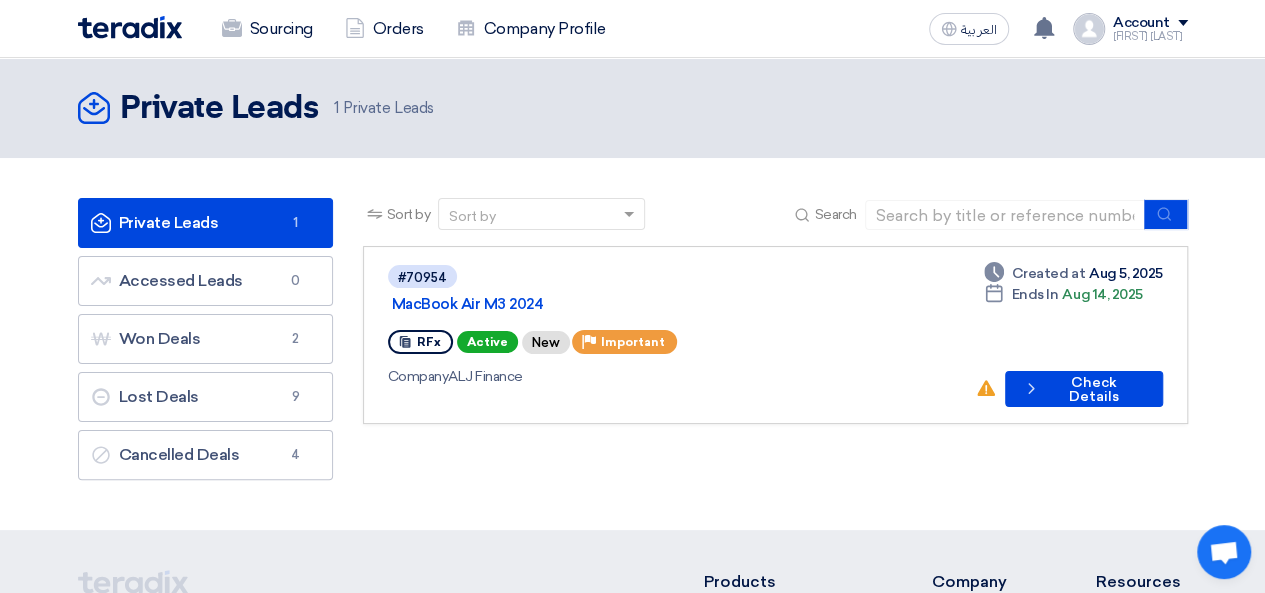 click on "[FIRST] [LAST]" 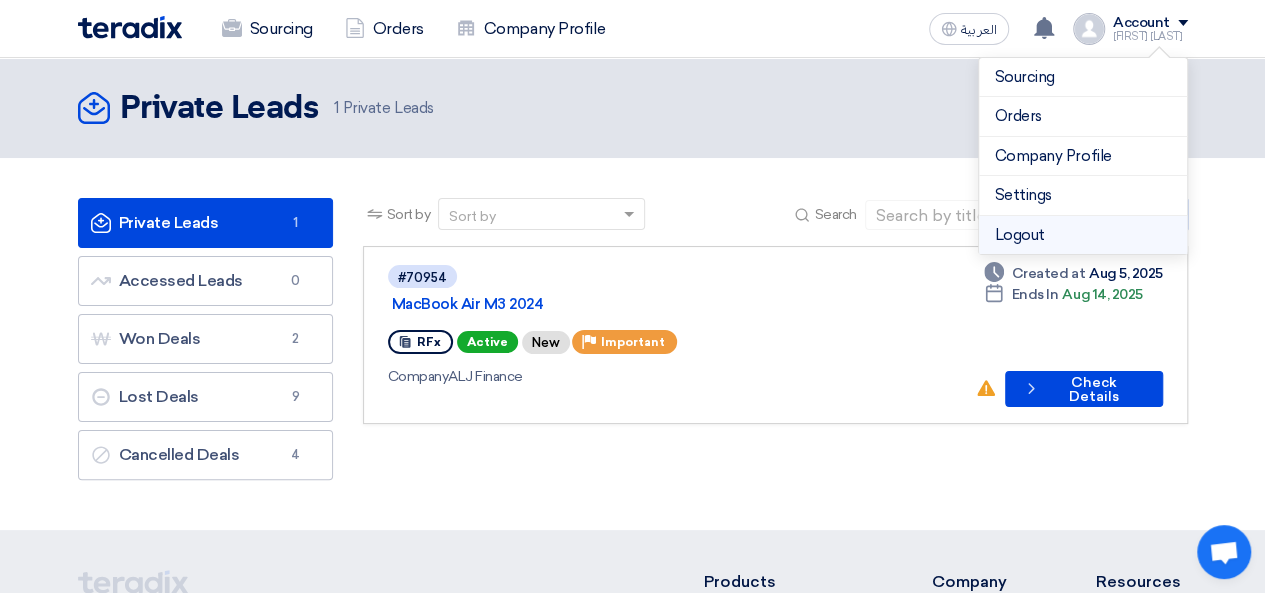 click on "Logout" 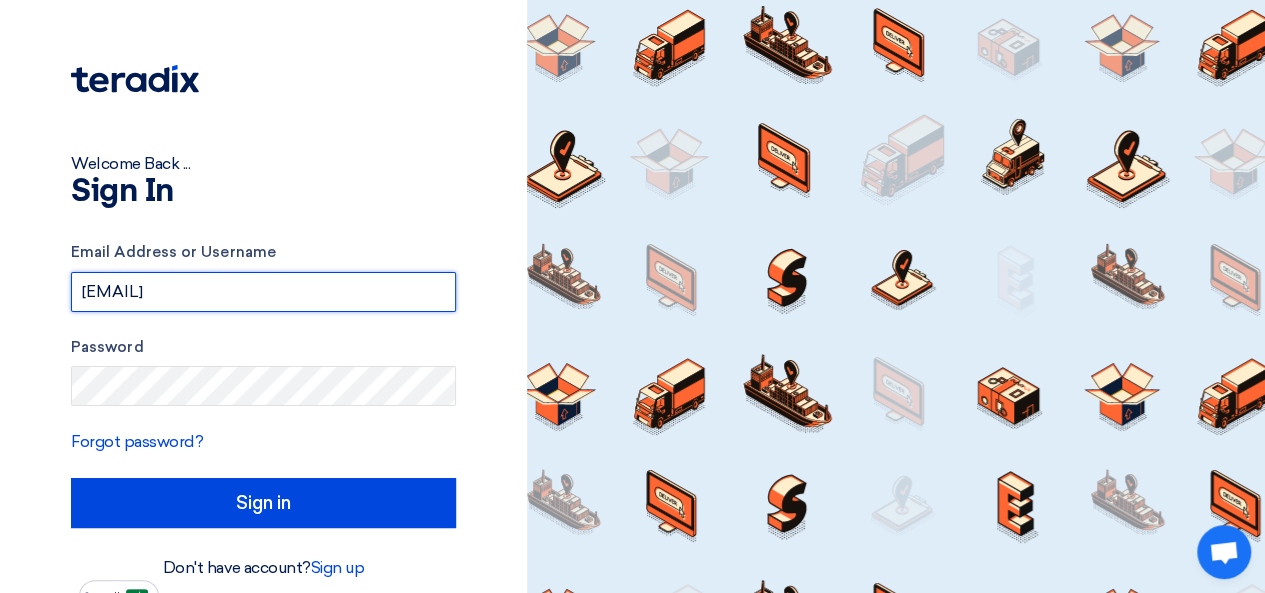 click on "a.mohamed@4tech-eg.com" at bounding box center [263, 292] 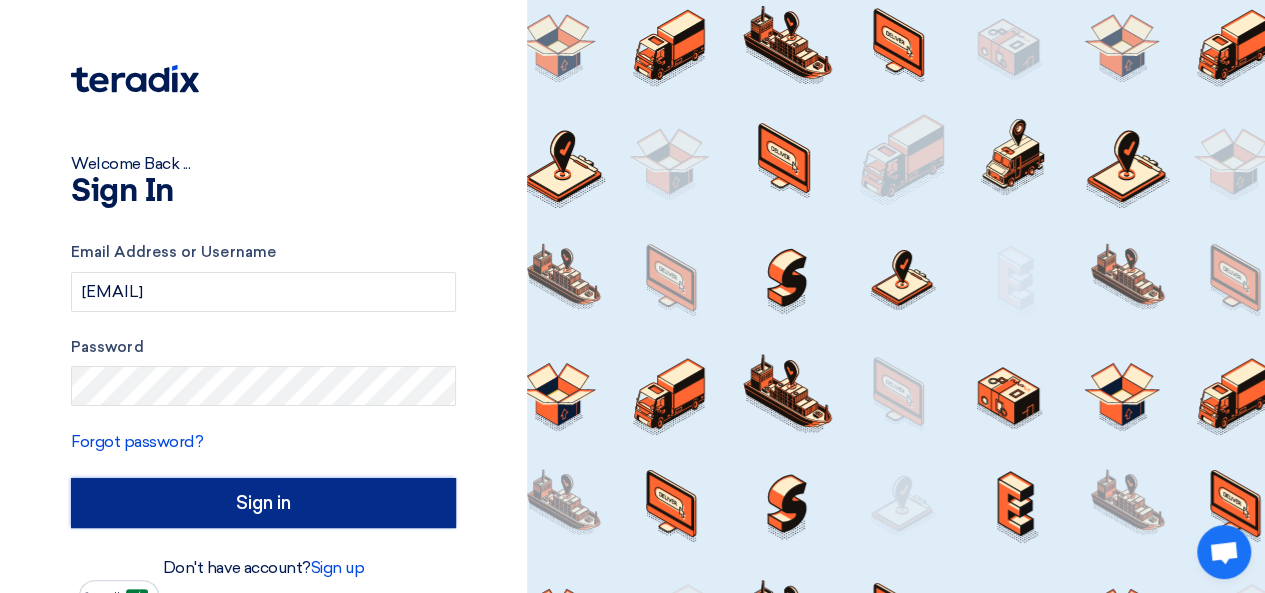 click on "Sign in" 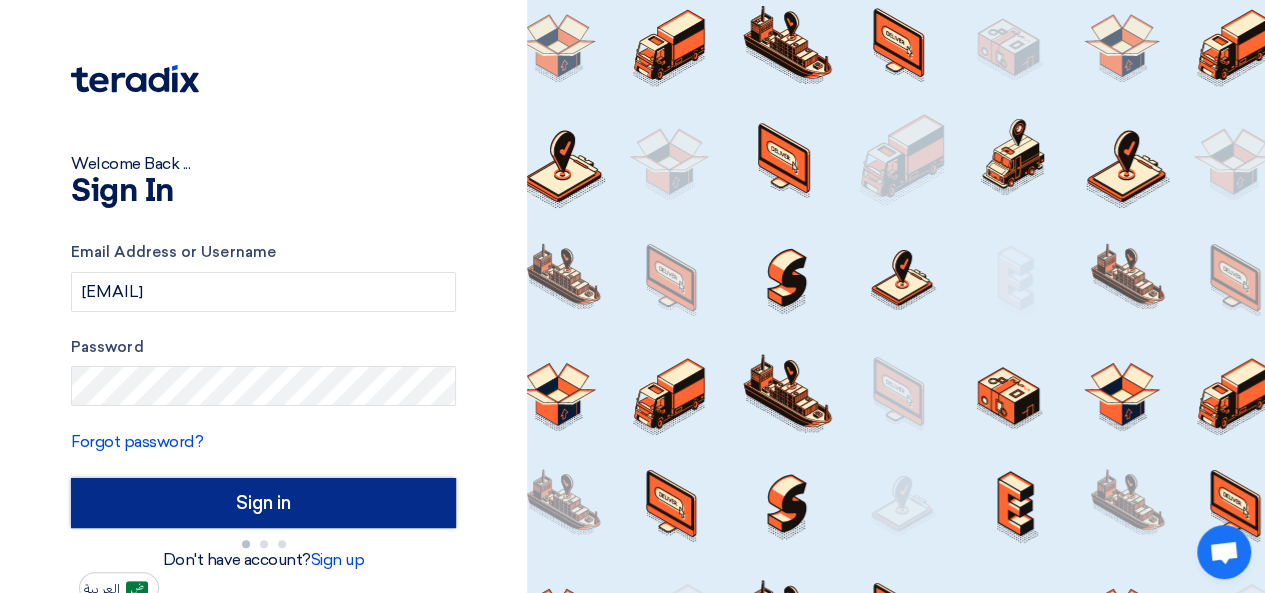 type on "الدخول" 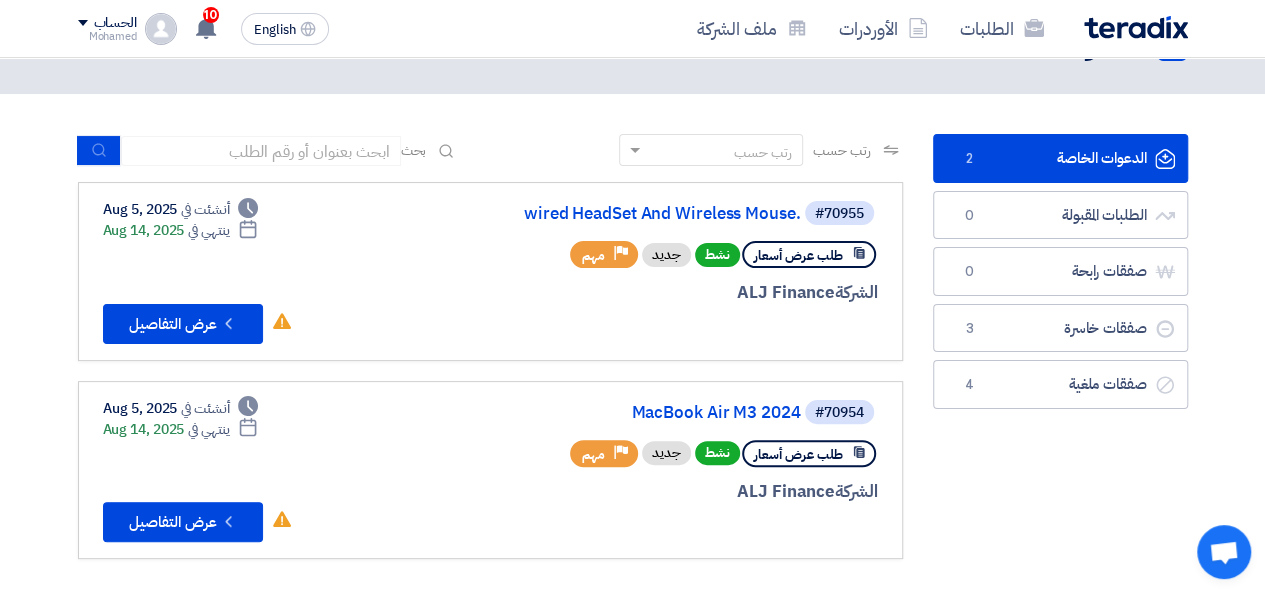 scroll, scrollTop: 12, scrollLeft: 0, axis: vertical 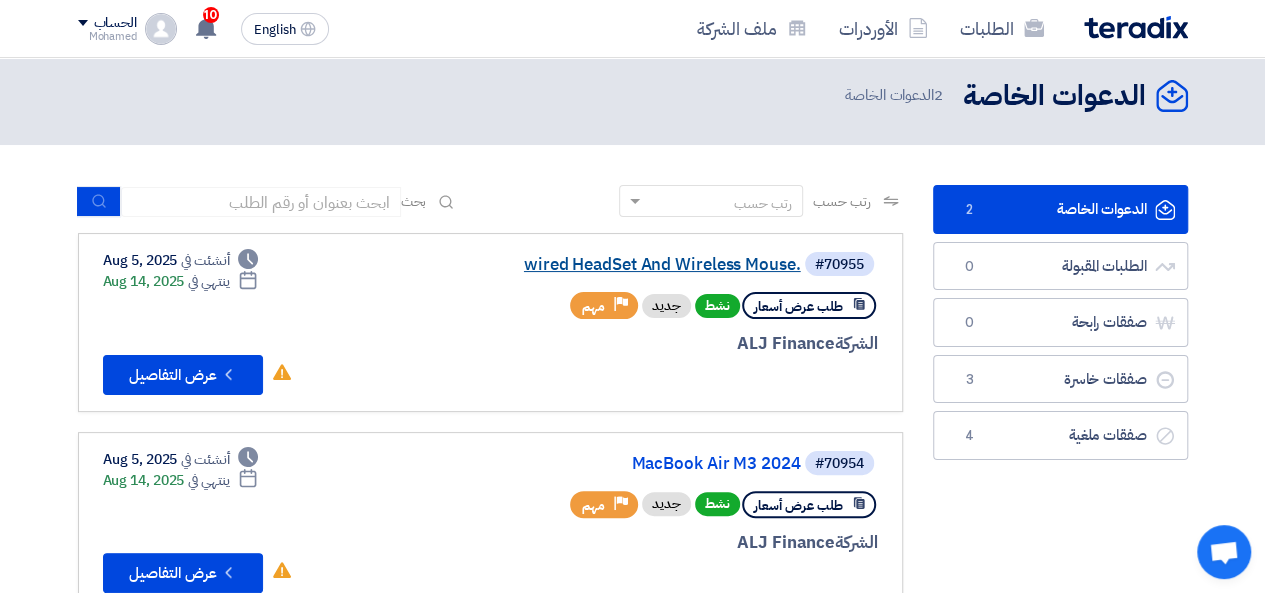 click on "wired HeadSet And Wireless Mouse." 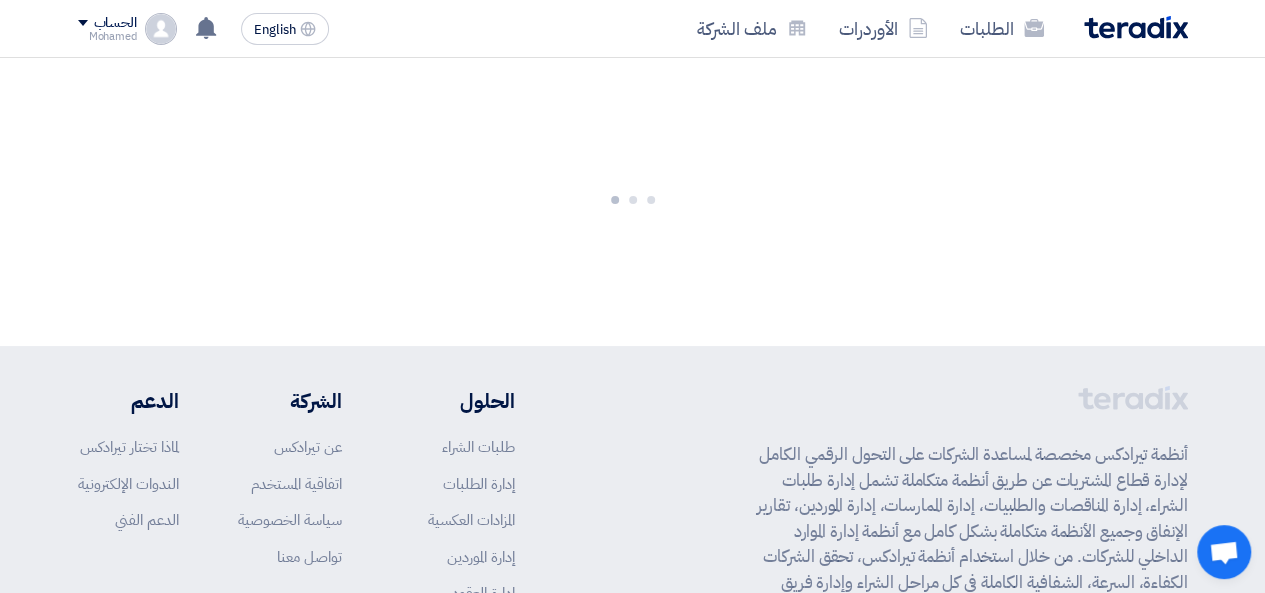 scroll, scrollTop: 0, scrollLeft: 0, axis: both 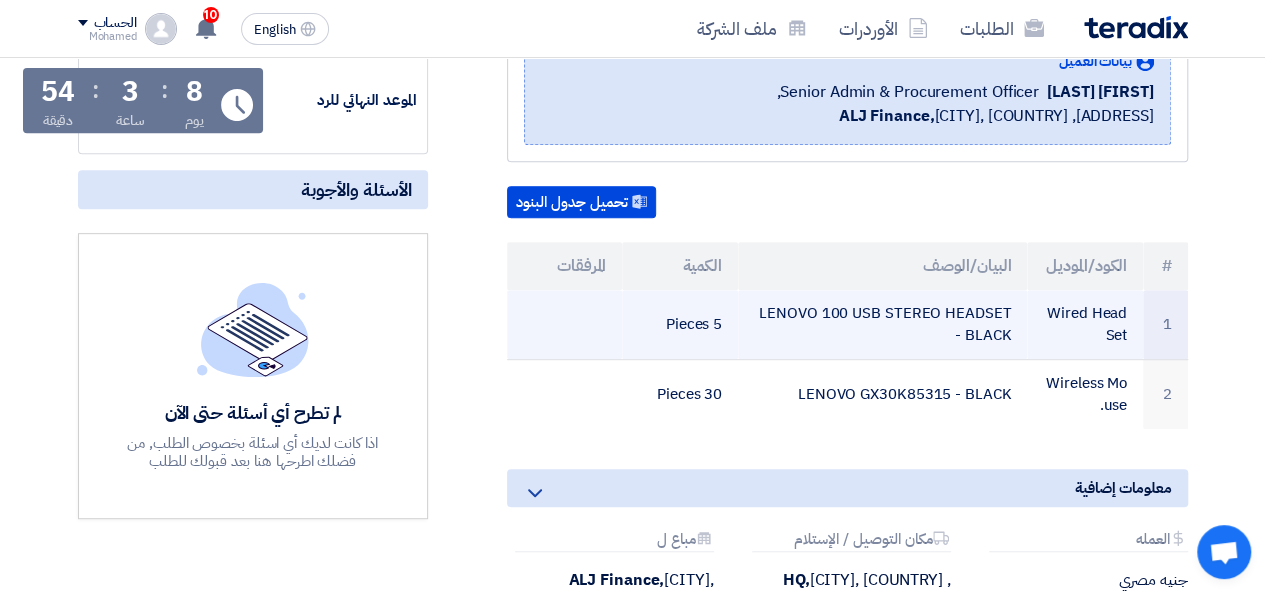 drag, startPoint x: 1009, startPoint y: 339, endPoint x: 756, endPoint y: 303, distance: 255.54843 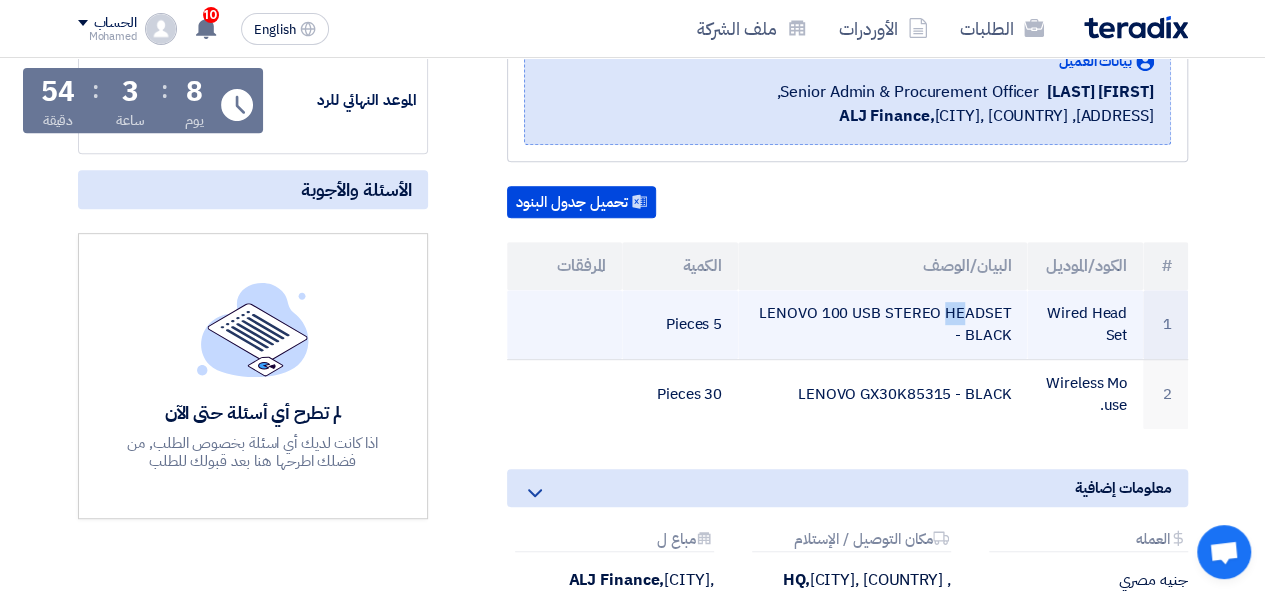 click on "LENOVO 100 USB STEREO HEADSET - BLACK" 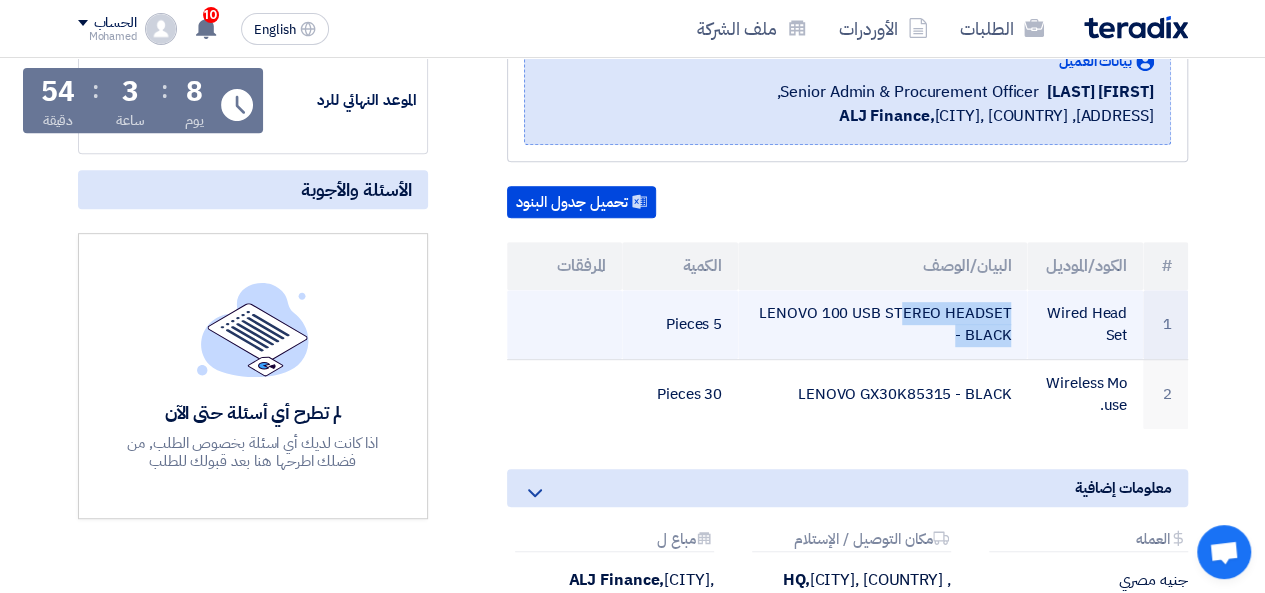 click on "LENOVO 100 USB STEREO HEADSET - BLACK" 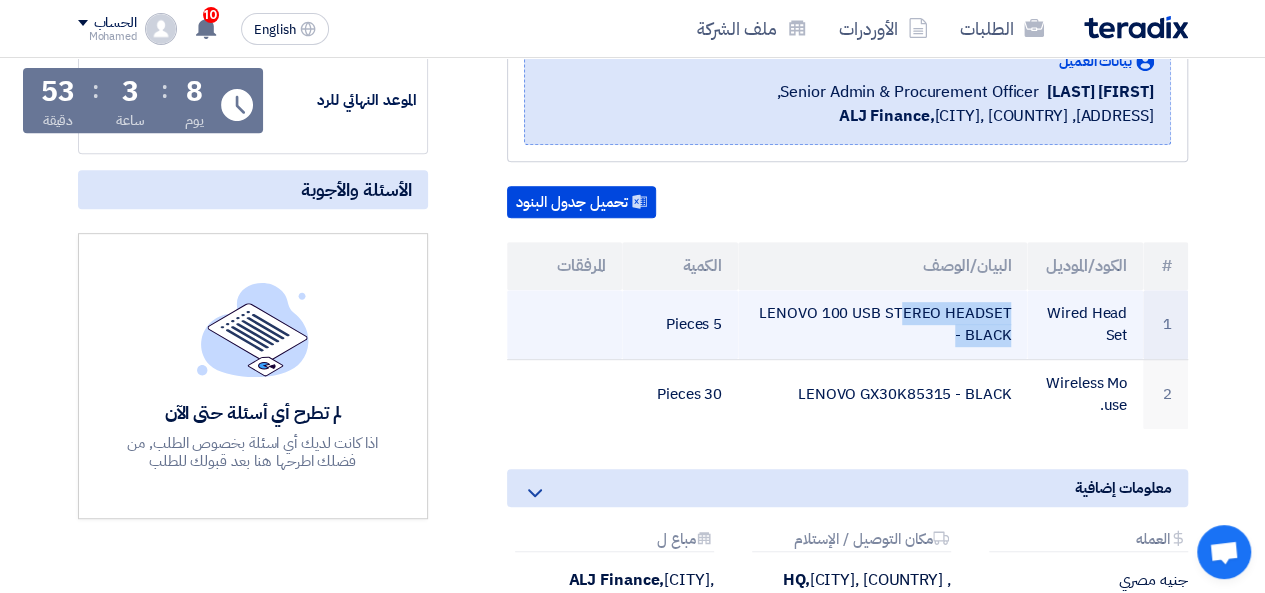 copy on "LENOVO 100 USB STEREO HEADSET - BLACK" 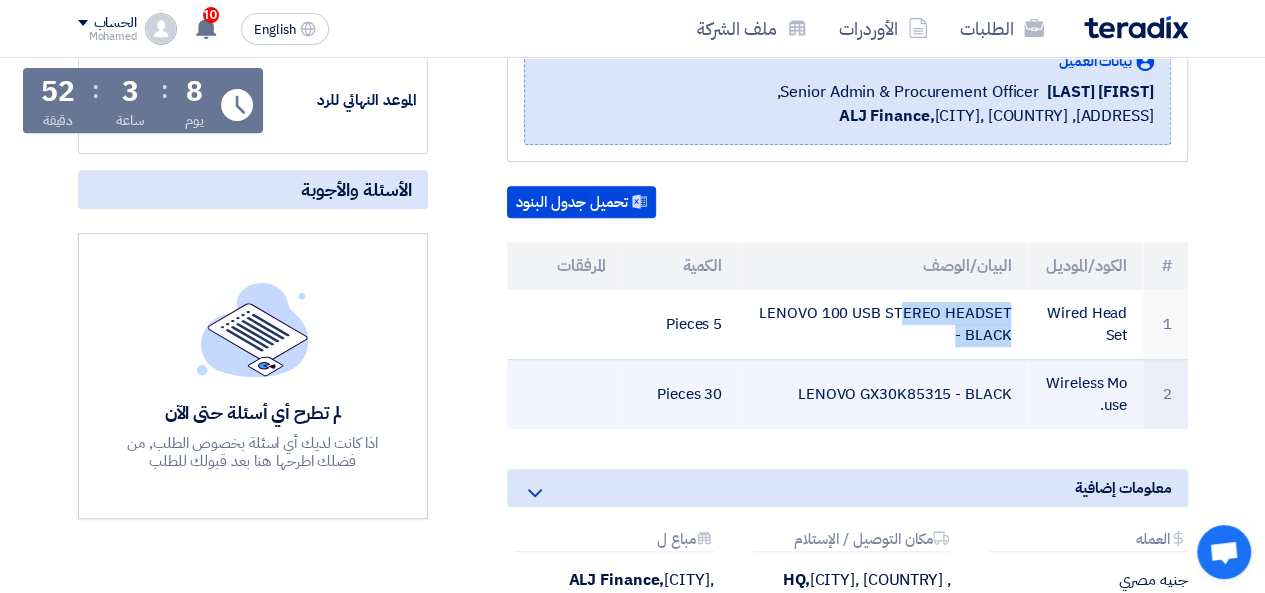 drag, startPoint x: 804, startPoint y: 390, endPoint x: 1023, endPoint y: 390, distance: 219 